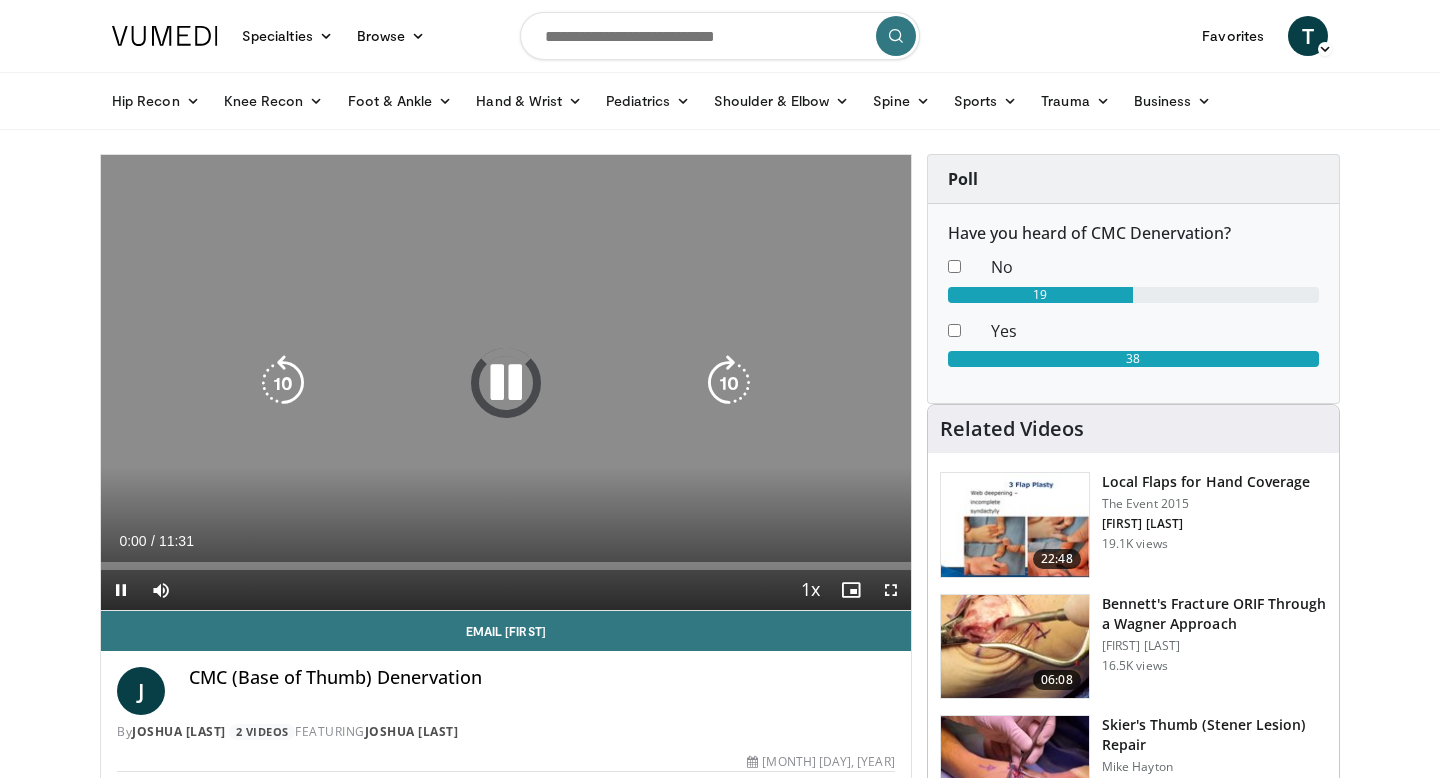 scroll, scrollTop: 0, scrollLeft: 0, axis: both 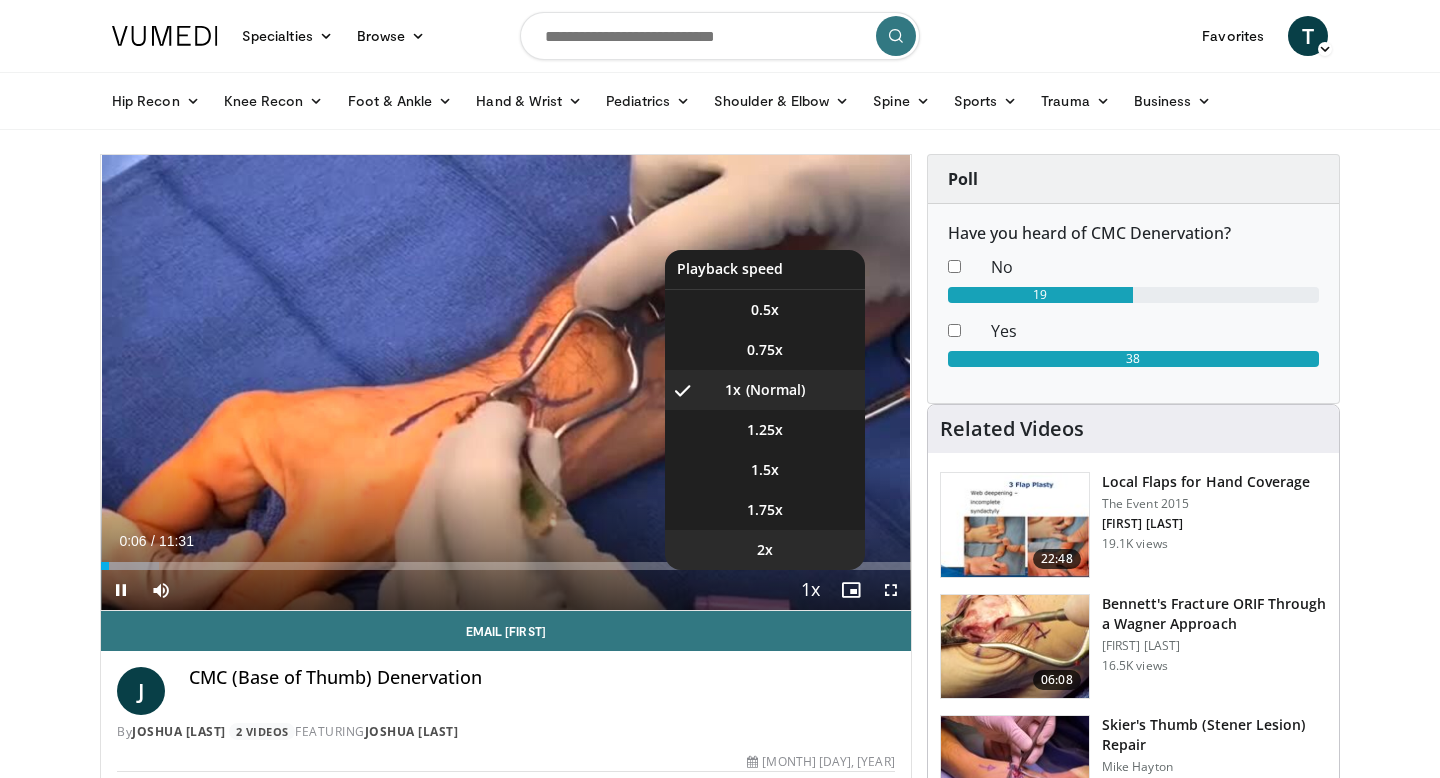 click on "2x" at bounding box center [765, 310] 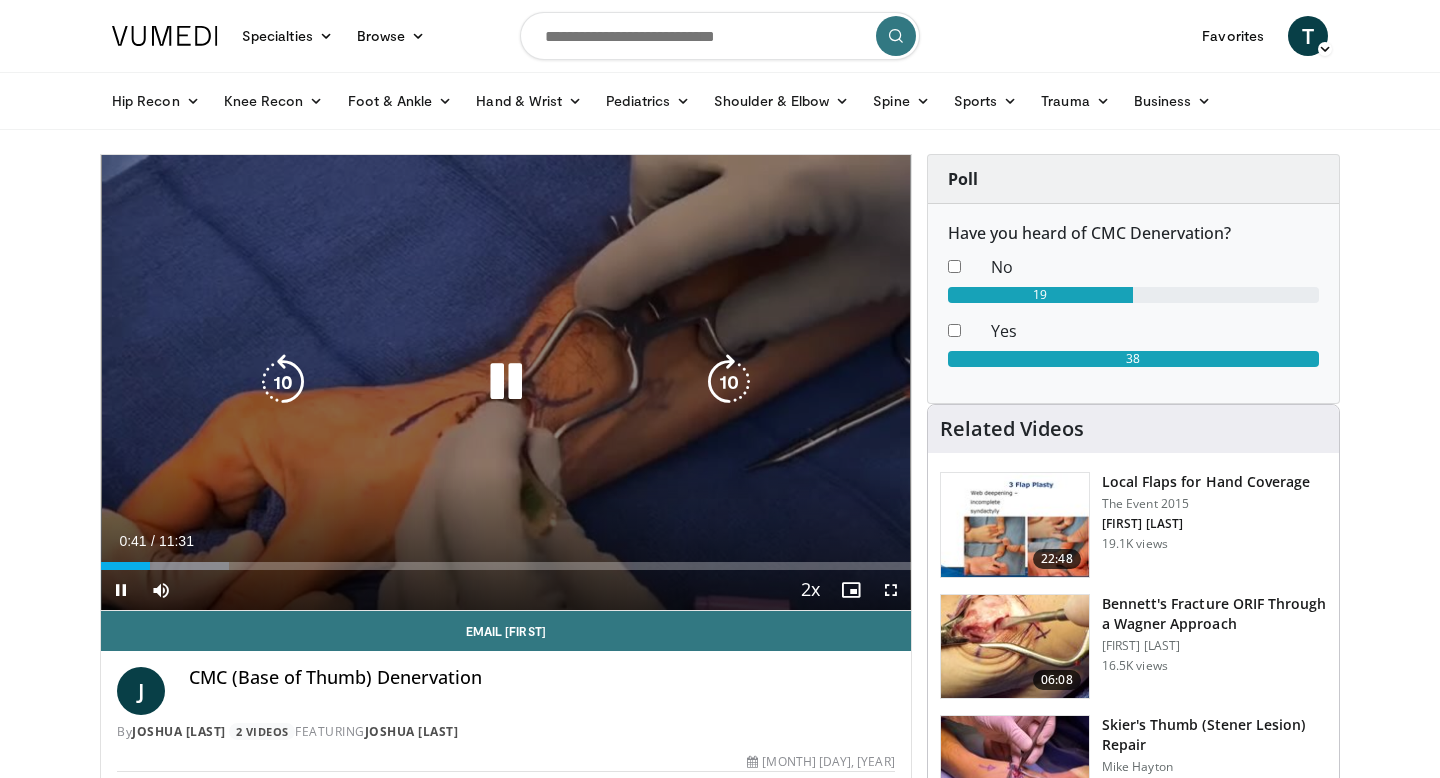click on "10 seconds
Tap to unmute" at bounding box center (506, 382) 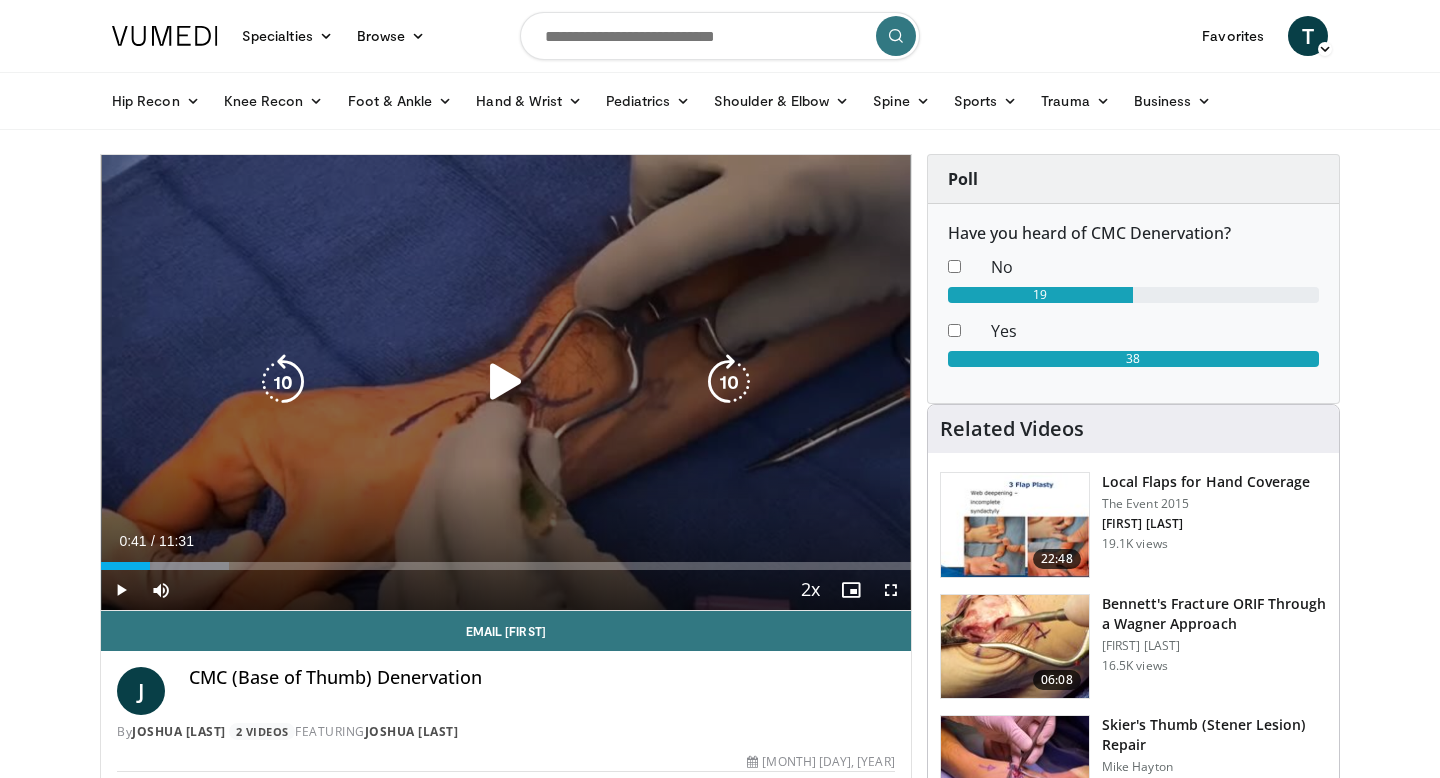 click on "10 seconds
Tap to unmute" at bounding box center (506, 382) 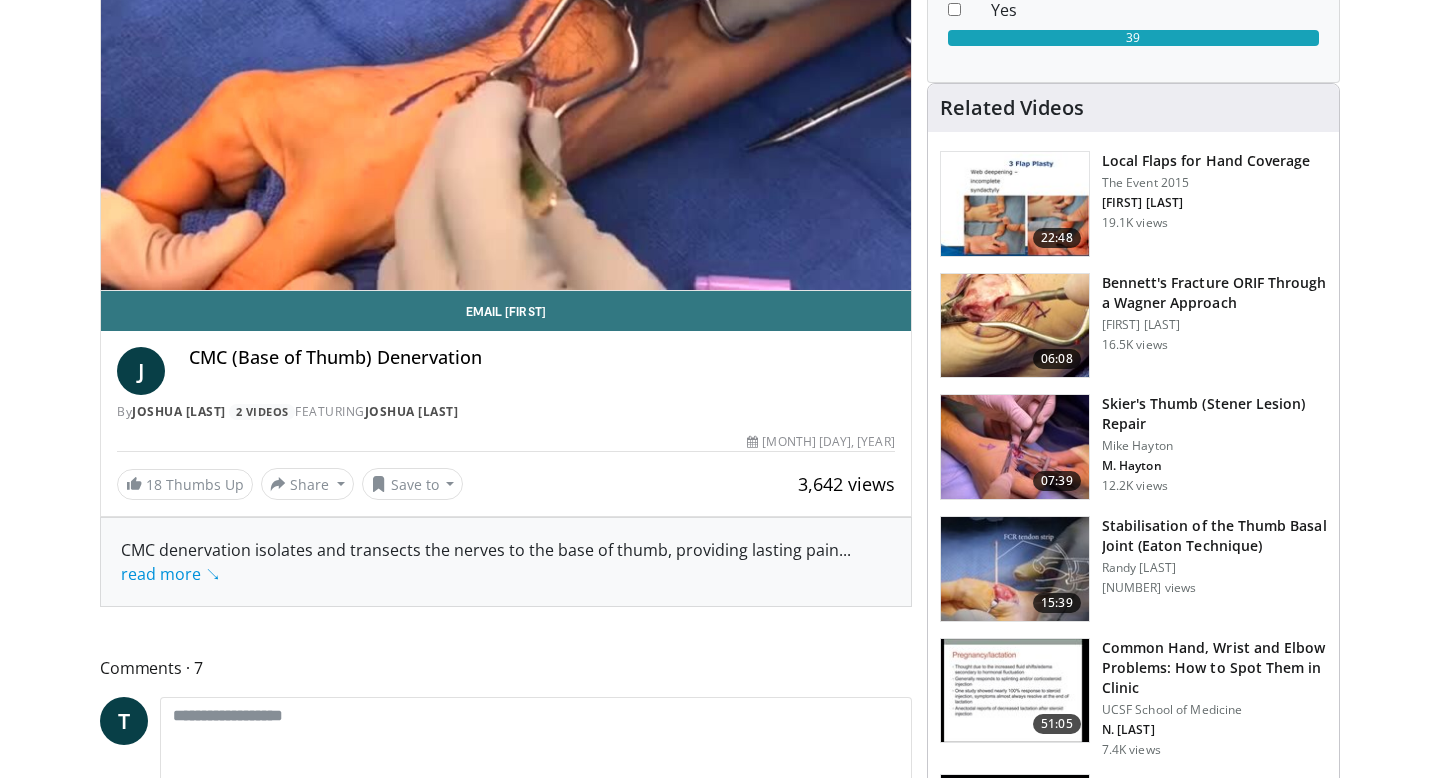 scroll, scrollTop: 0, scrollLeft: 0, axis: both 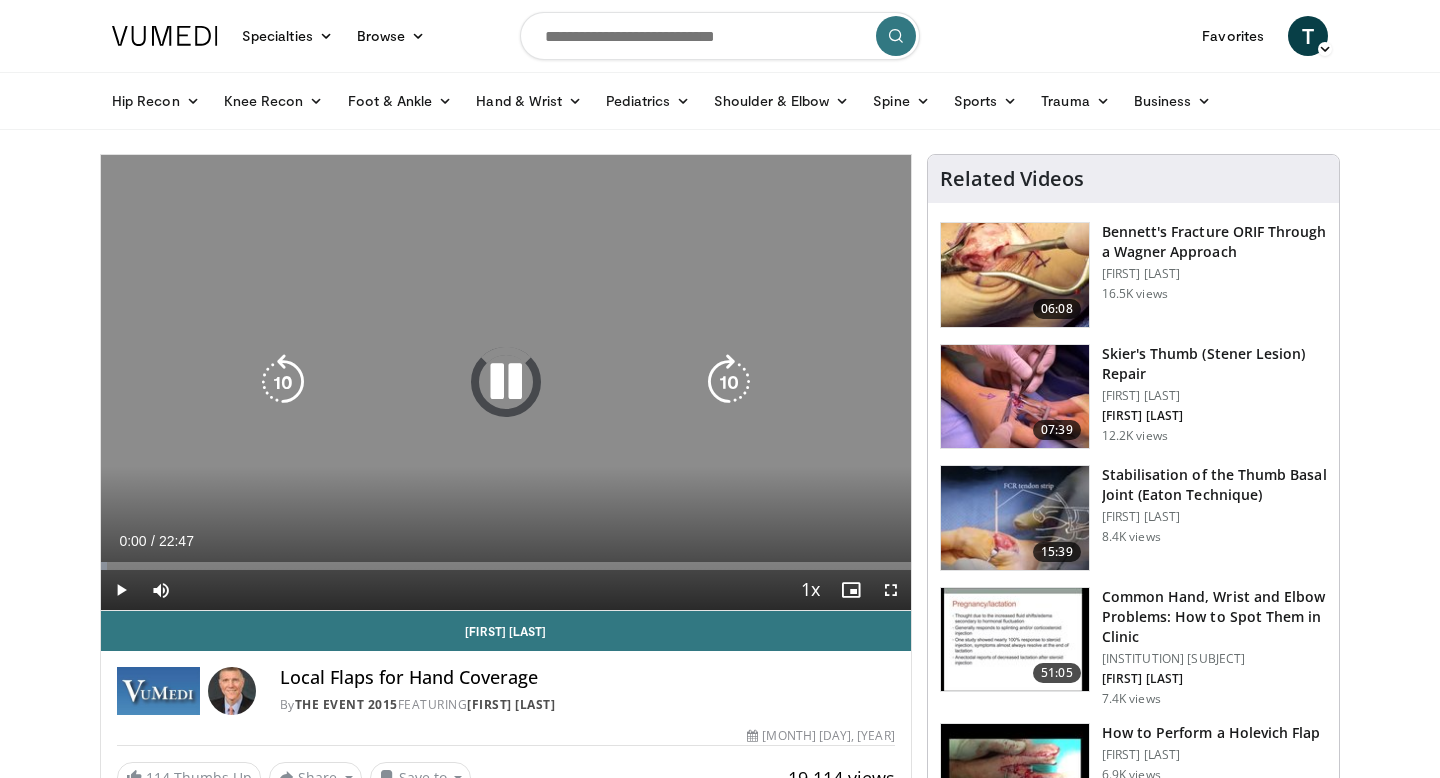 click on "10 seconds
Tap to unmute" at bounding box center [506, 382] 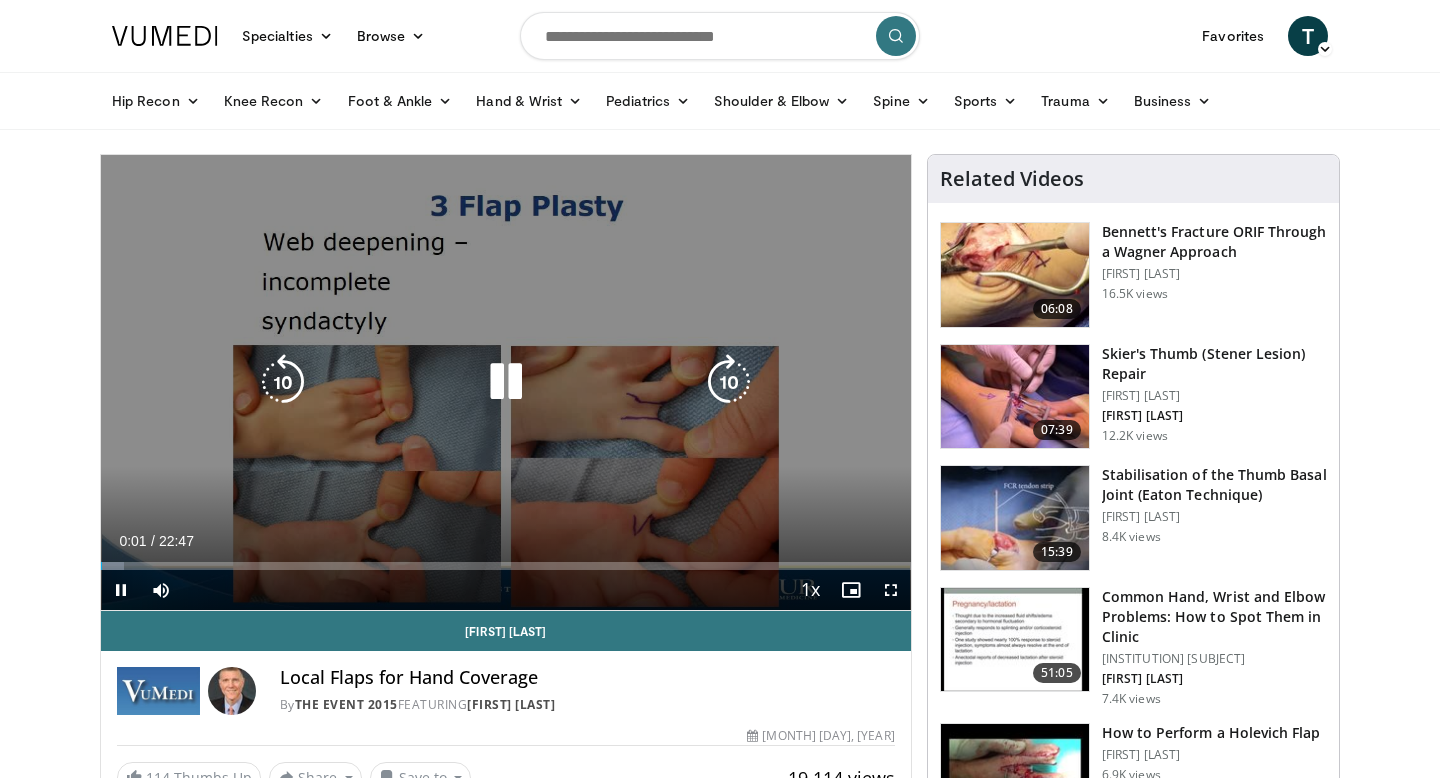 click at bounding box center [506, 382] 